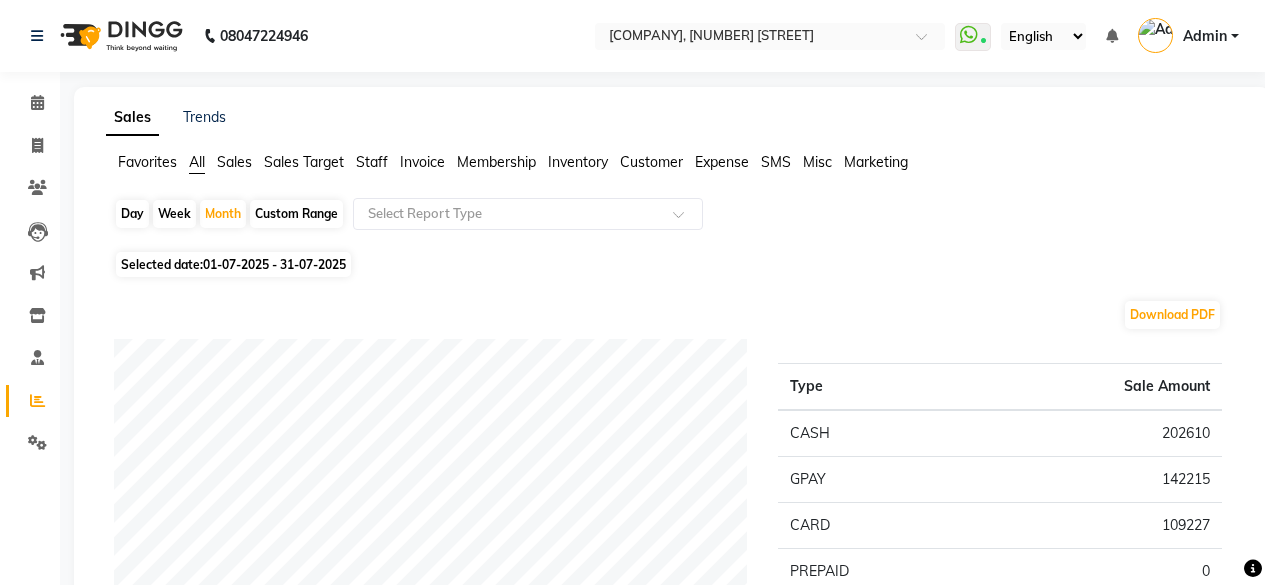 scroll, scrollTop: 274, scrollLeft: 0, axis: vertical 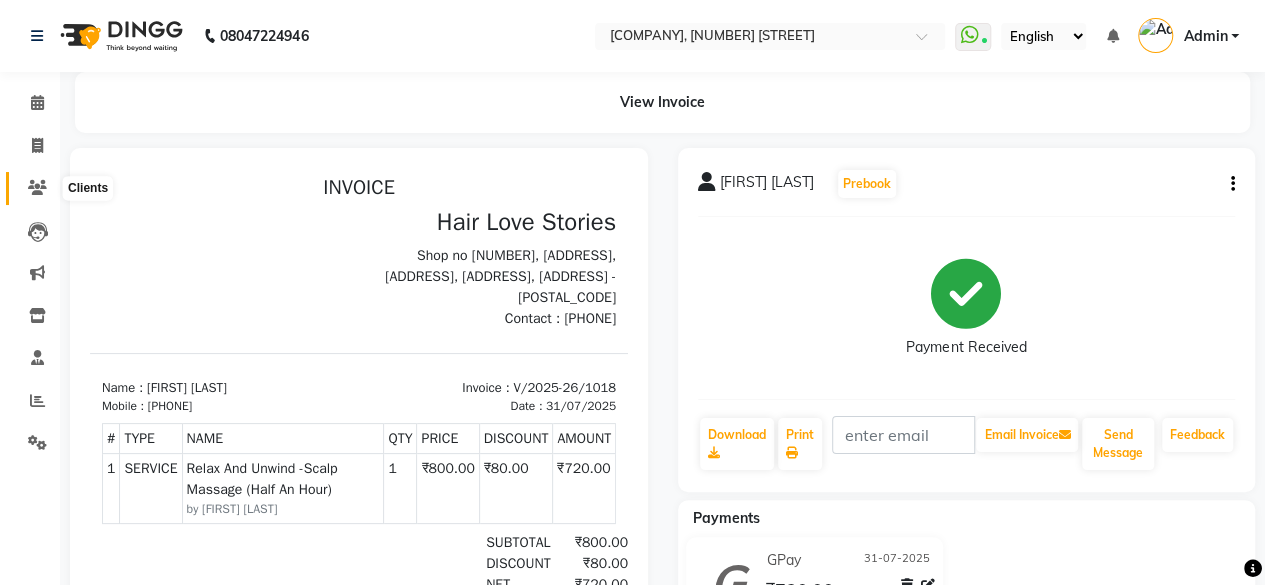 click 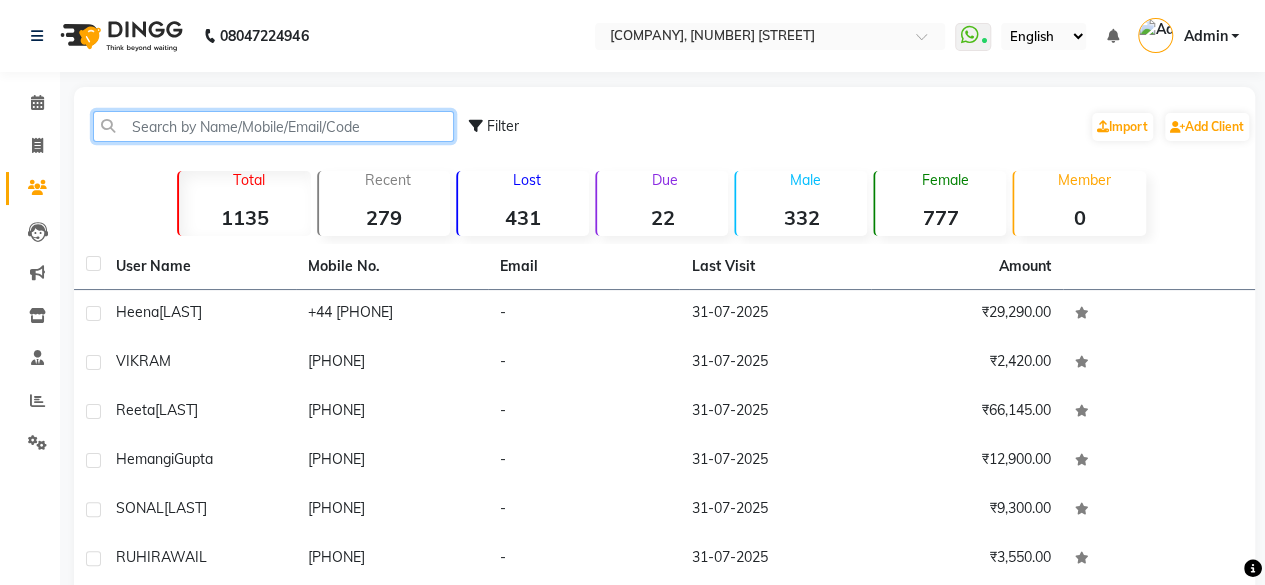 click 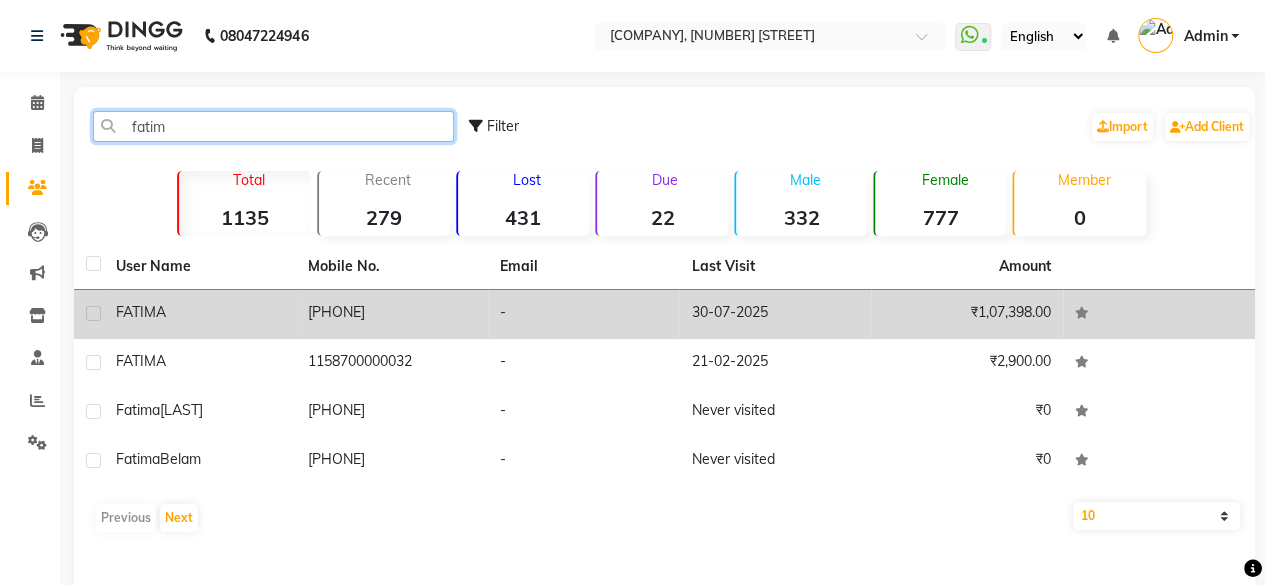 type on "fatim" 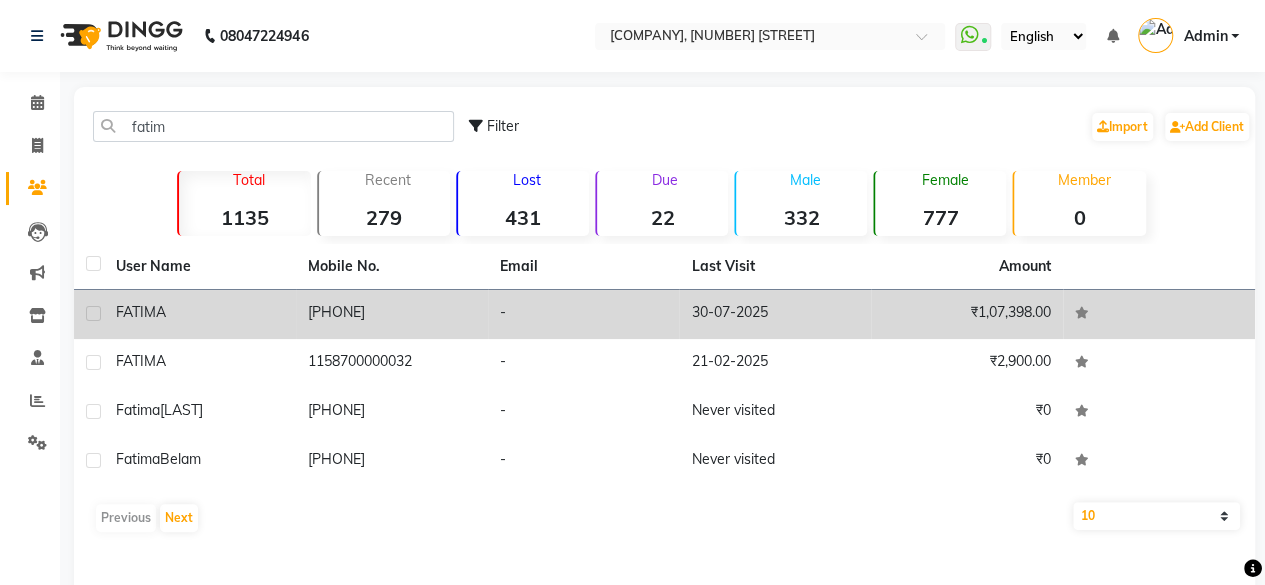 click on "FATIMA" 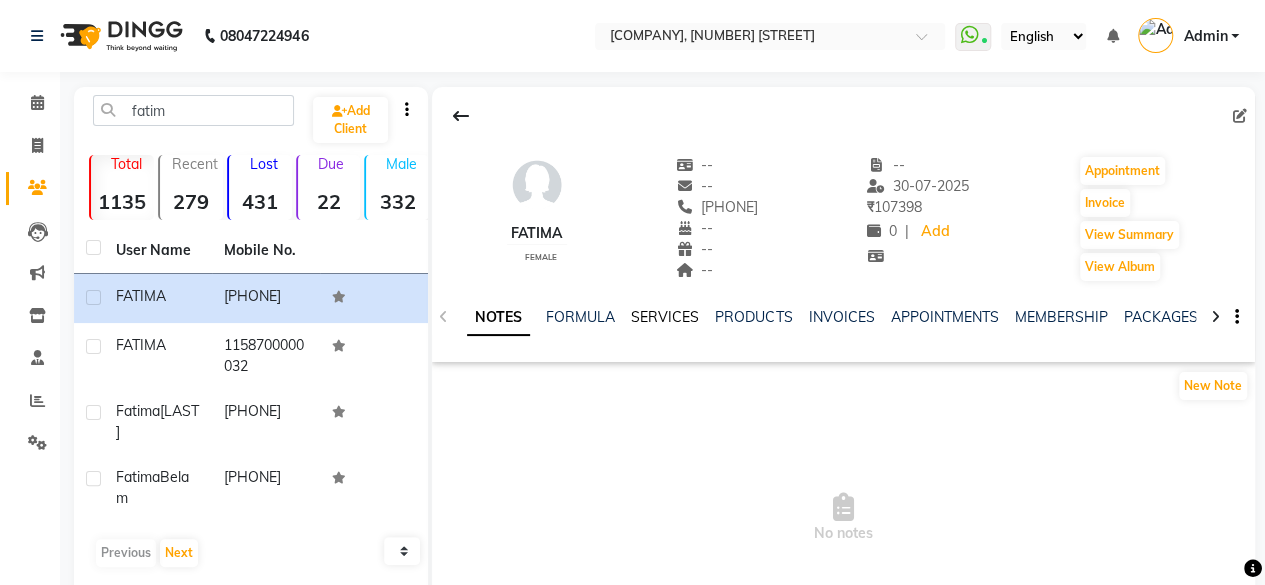 click on "SERVICES" 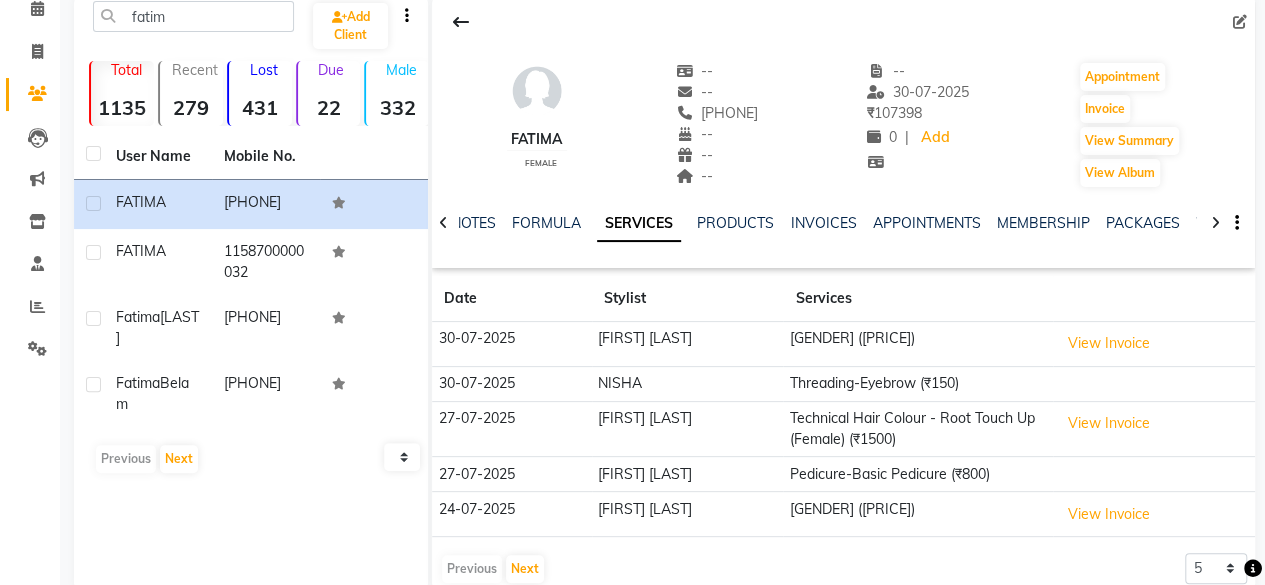 scroll, scrollTop: 96, scrollLeft: 0, axis: vertical 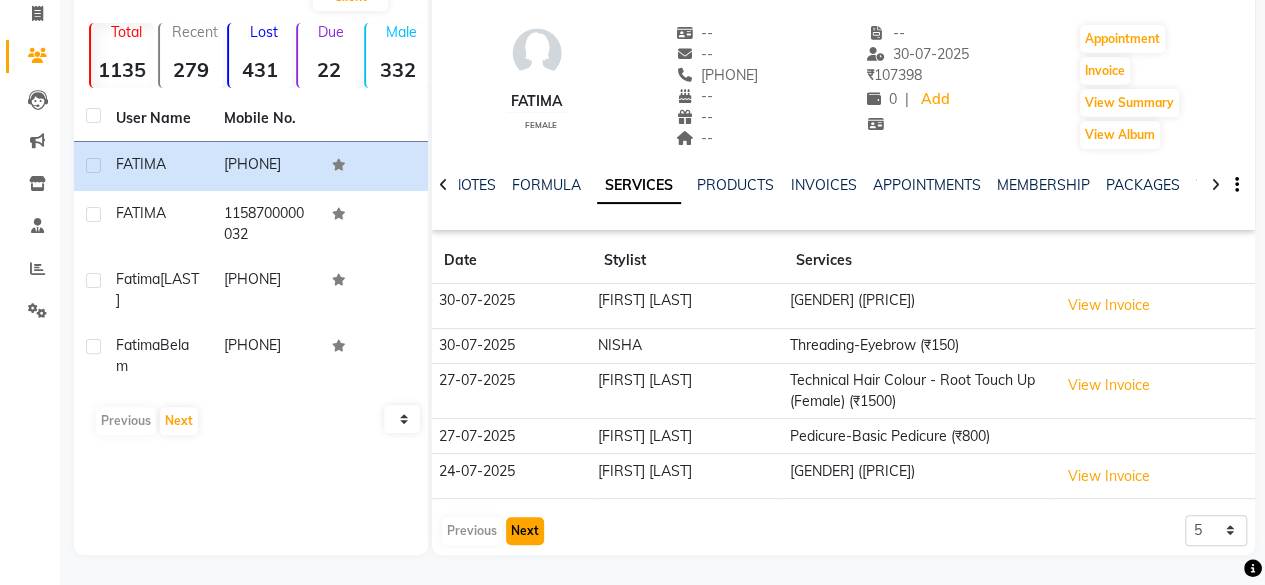 click on "Next" 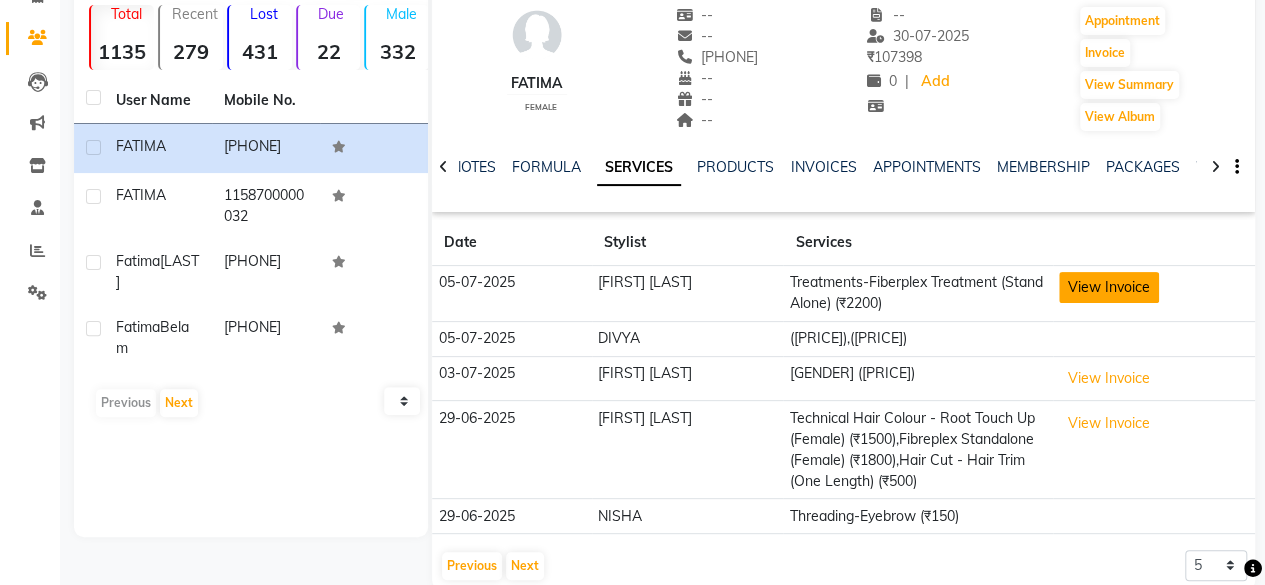 click on "View Invoice" 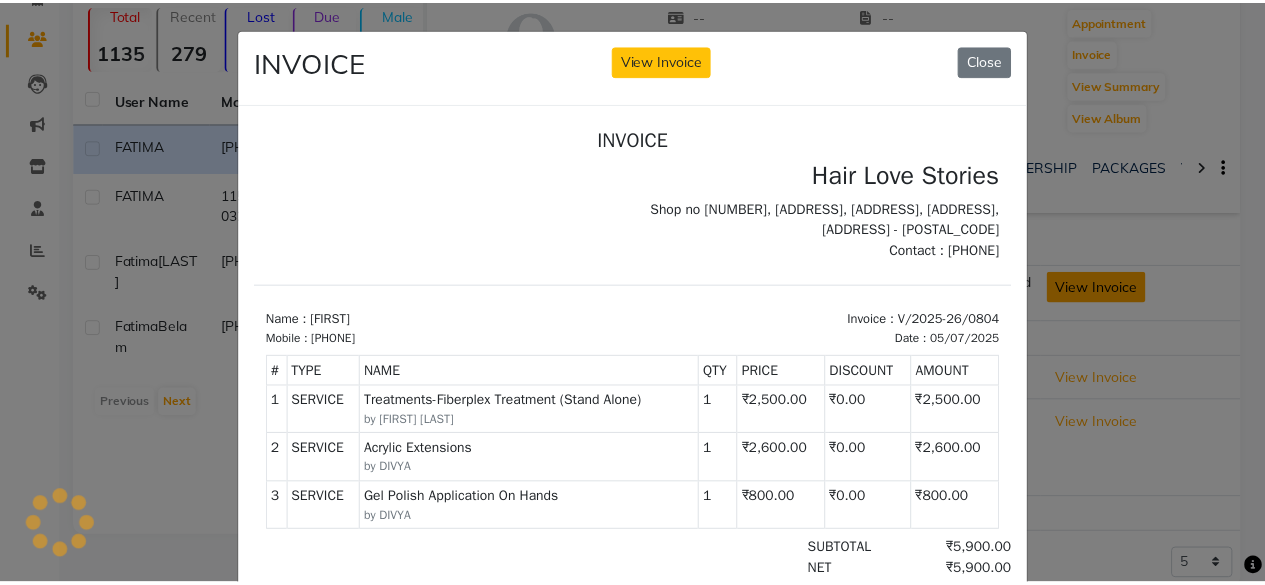 scroll, scrollTop: 0, scrollLeft: 0, axis: both 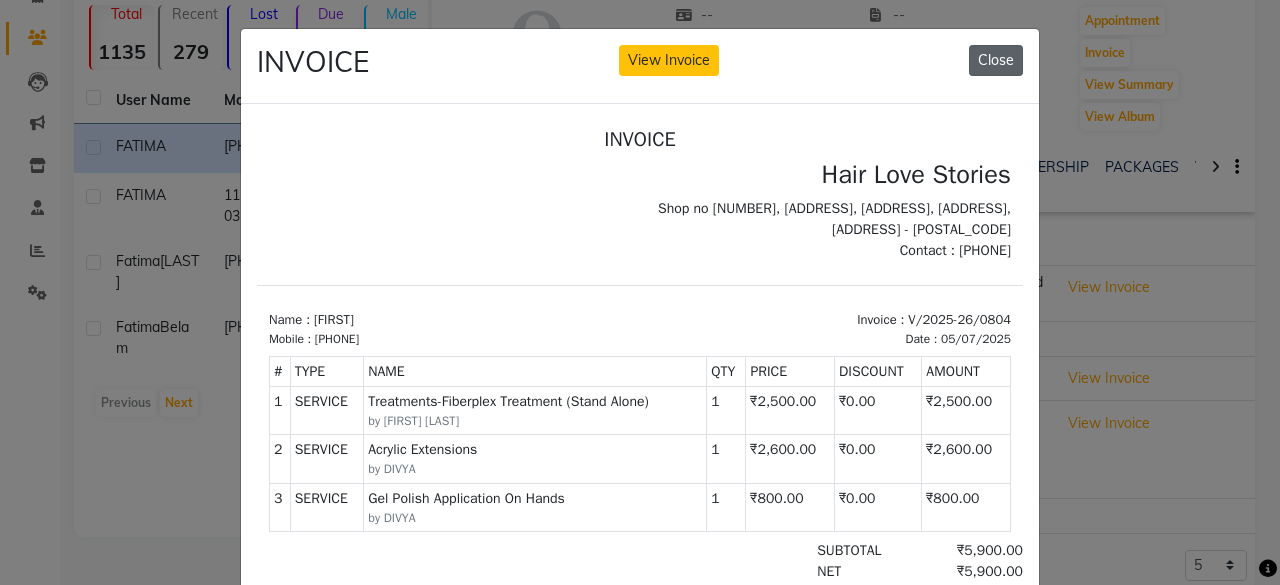 click on "Close" 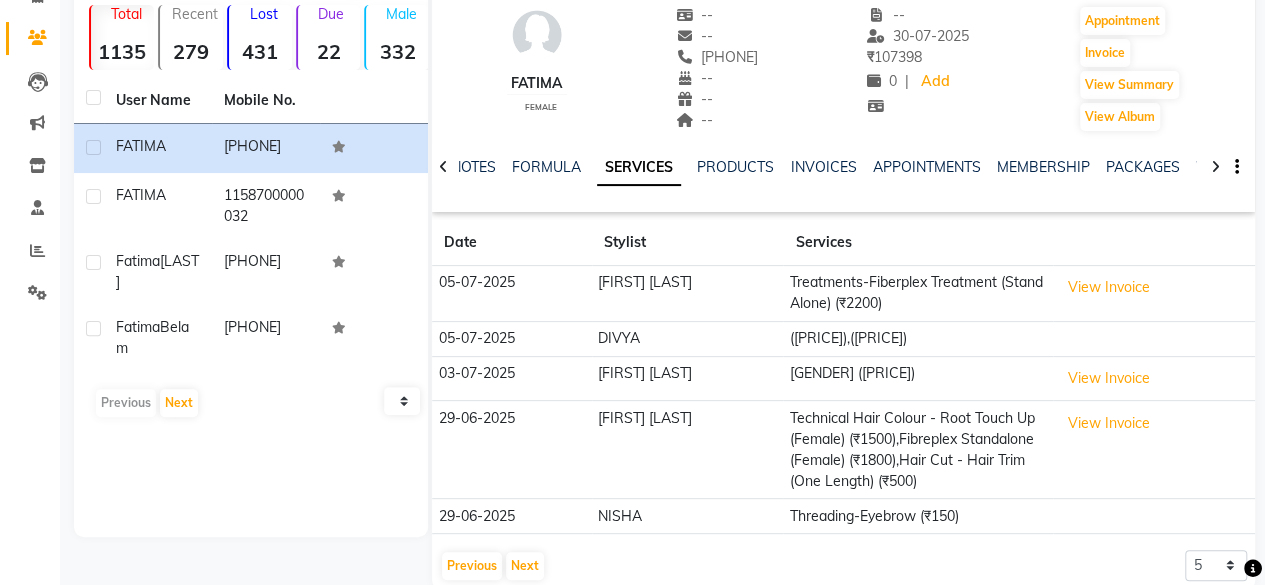 scroll, scrollTop: 214, scrollLeft: 0, axis: vertical 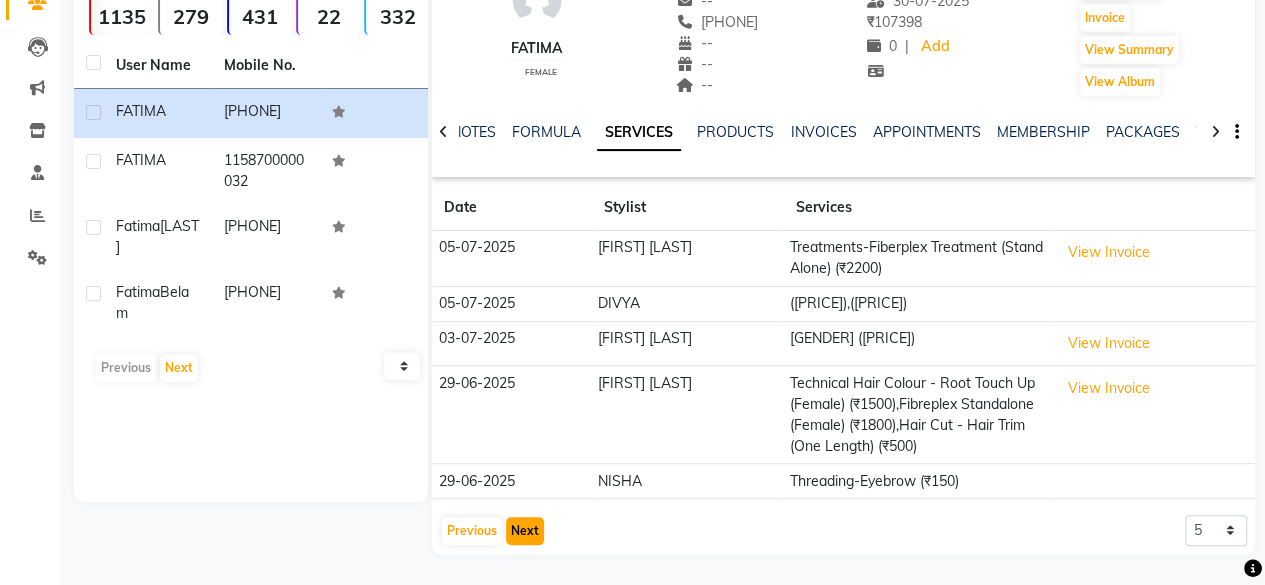 click on "Next" 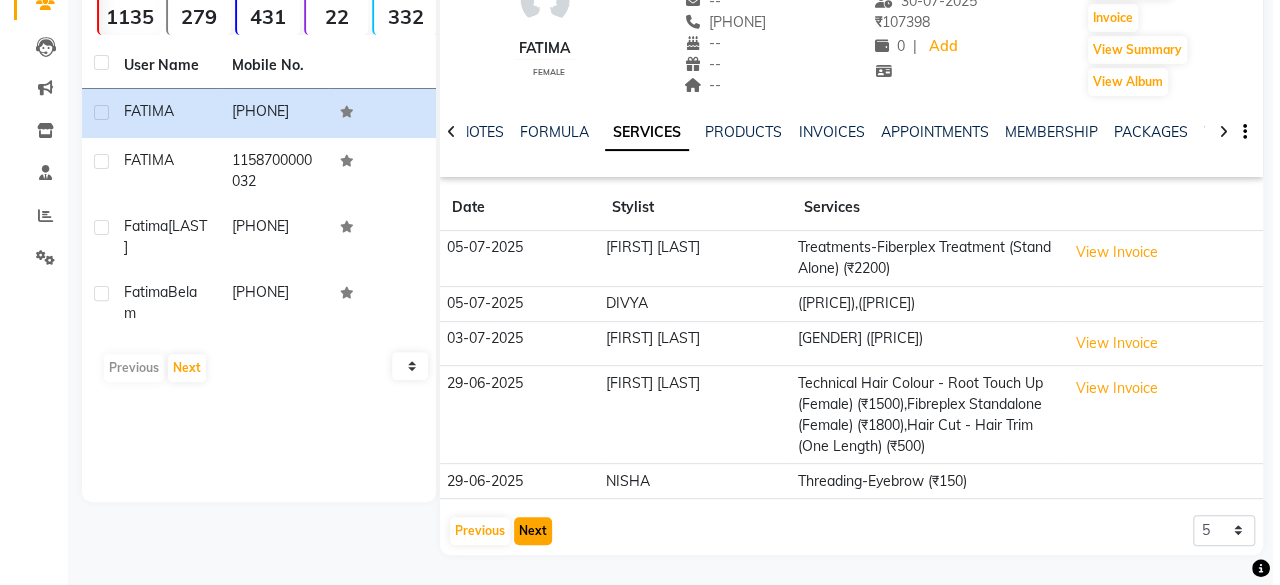 scroll, scrollTop: 181, scrollLeft: 0, axis: vertical 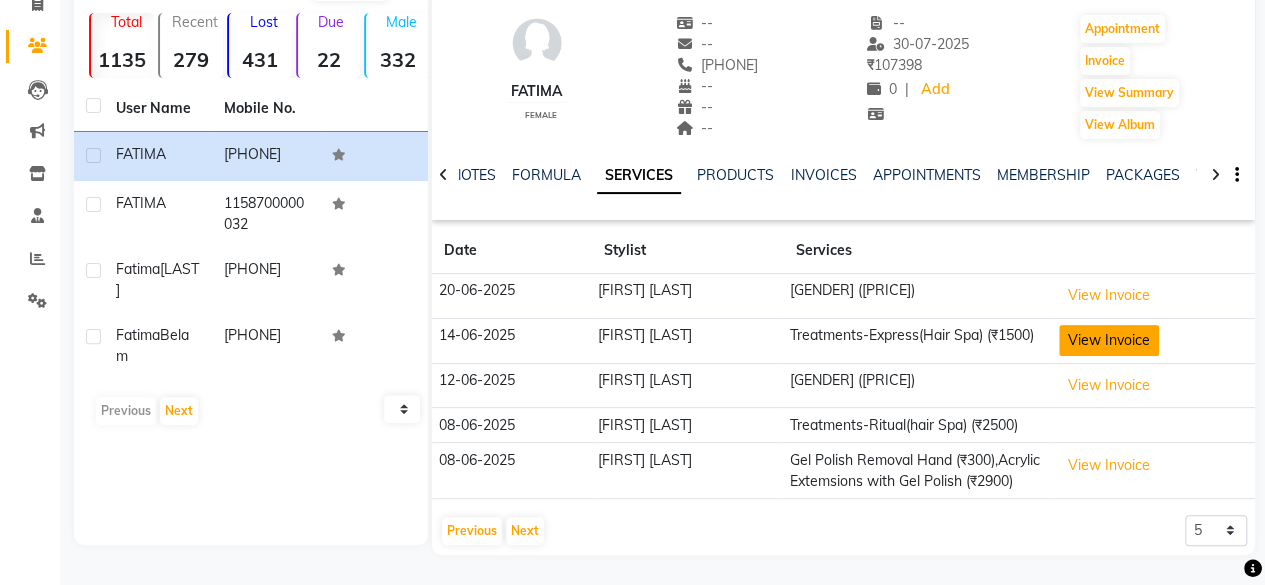 click on "View Invoice" 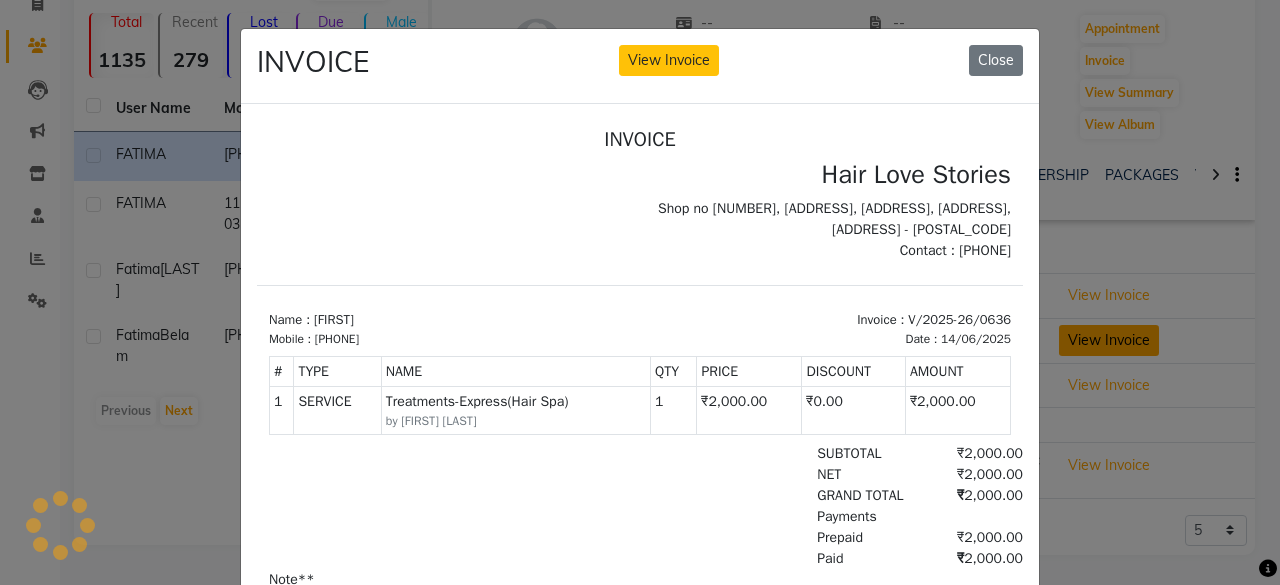 scroll, scrollTop: 0, scrollLeft: 0, axis: both 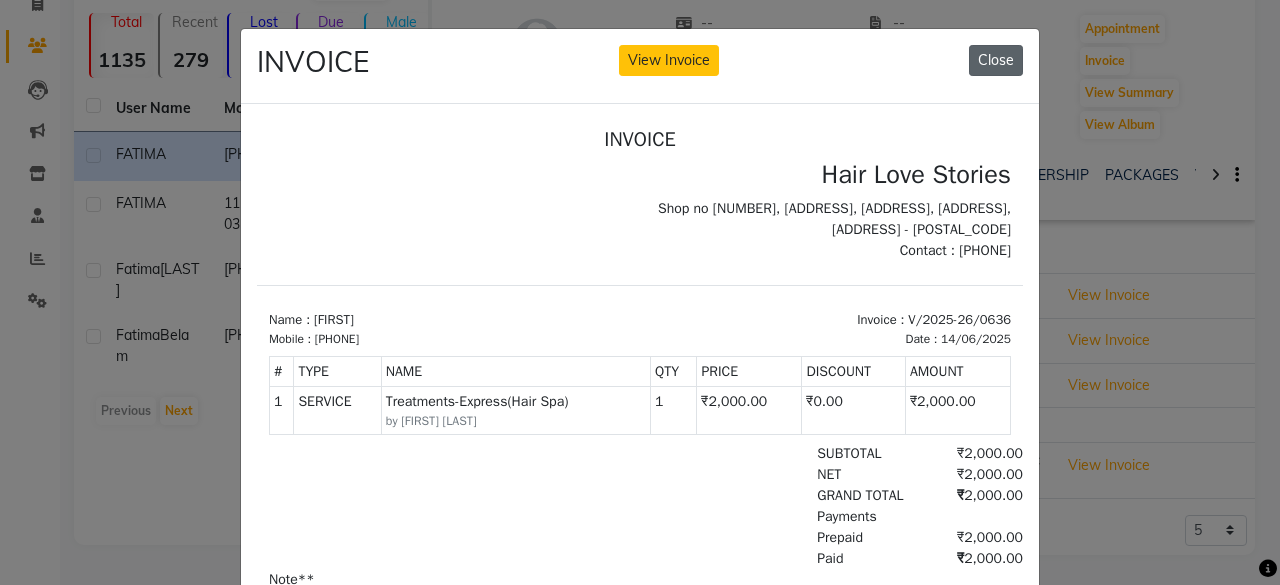 click on "Close" 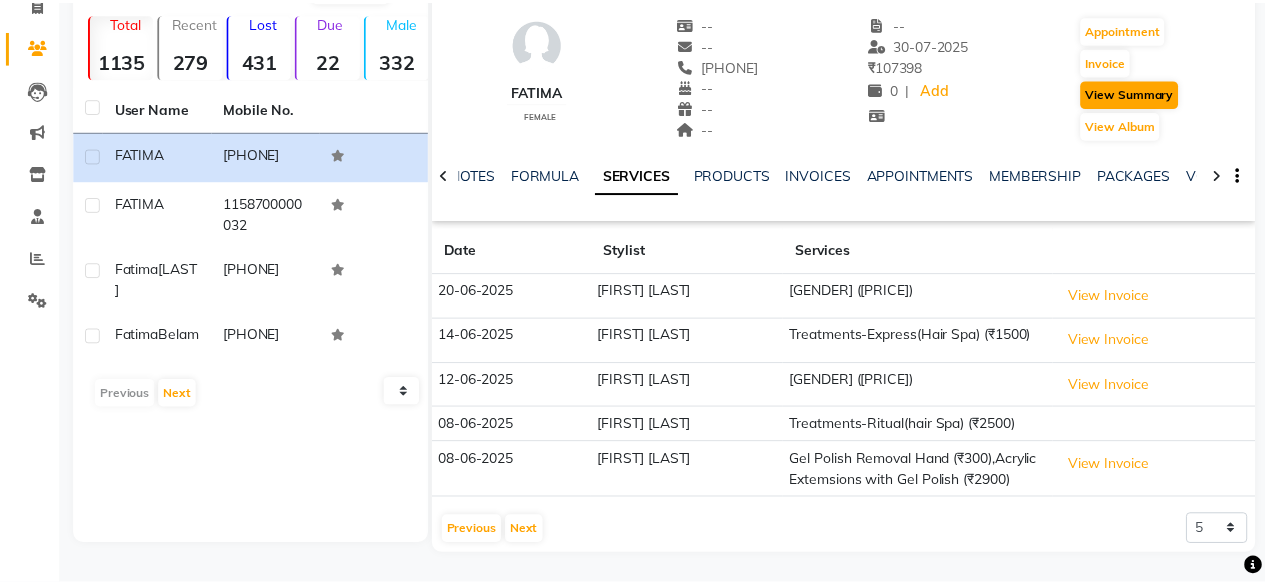 scroll, scrollTop: 169, scrollLeft: 0, axis: vertical 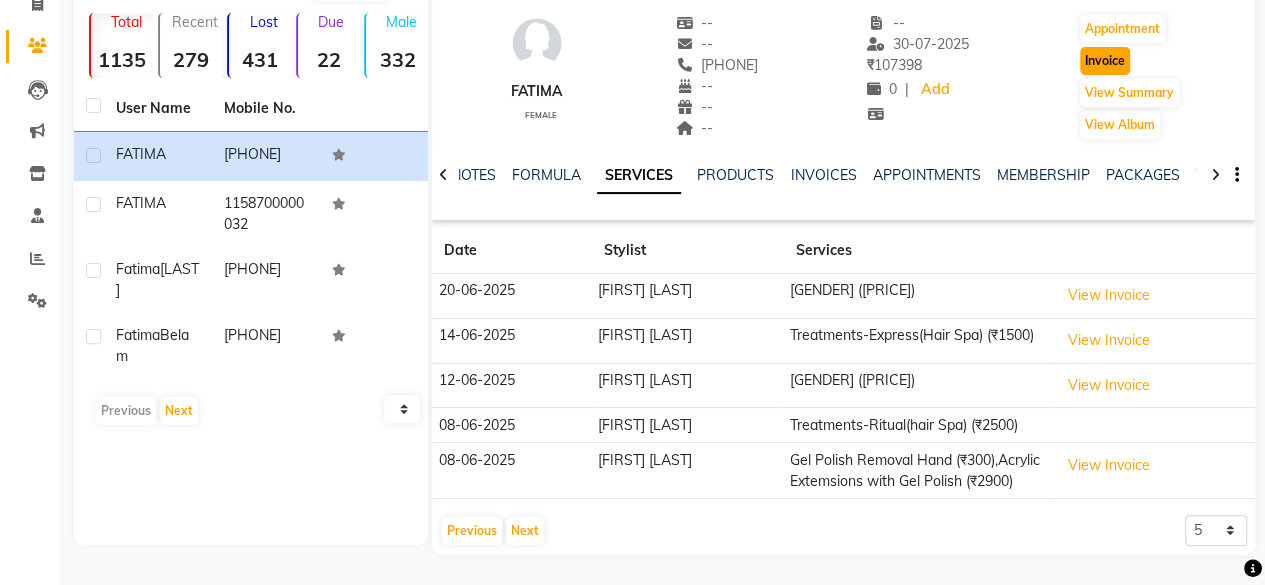 click on "Invoice" 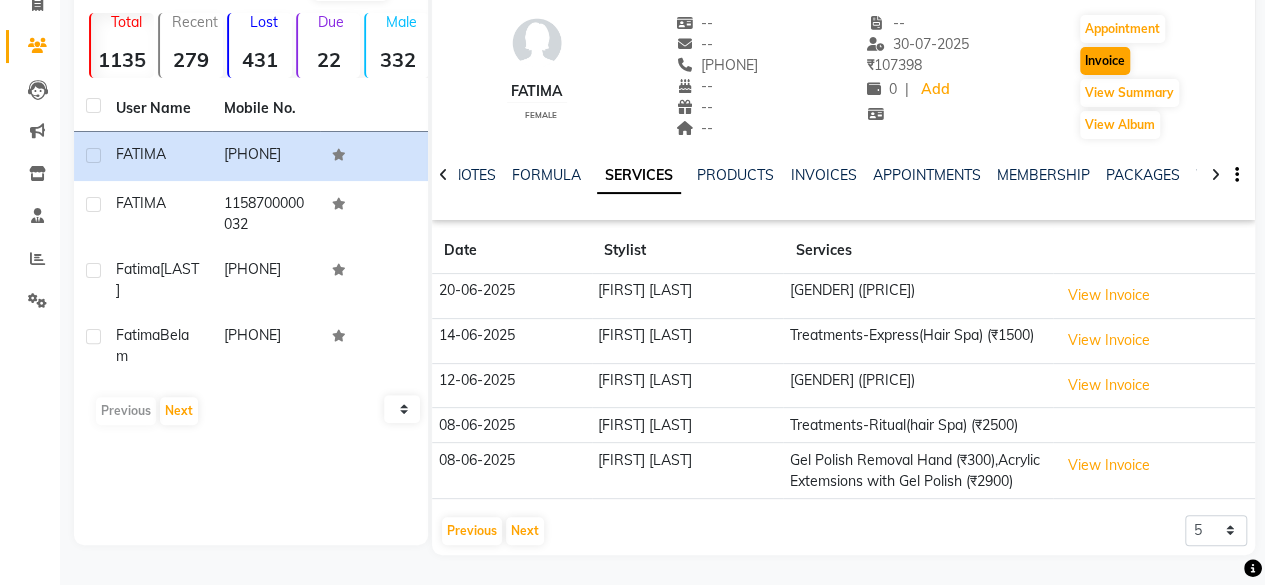 select on "service" 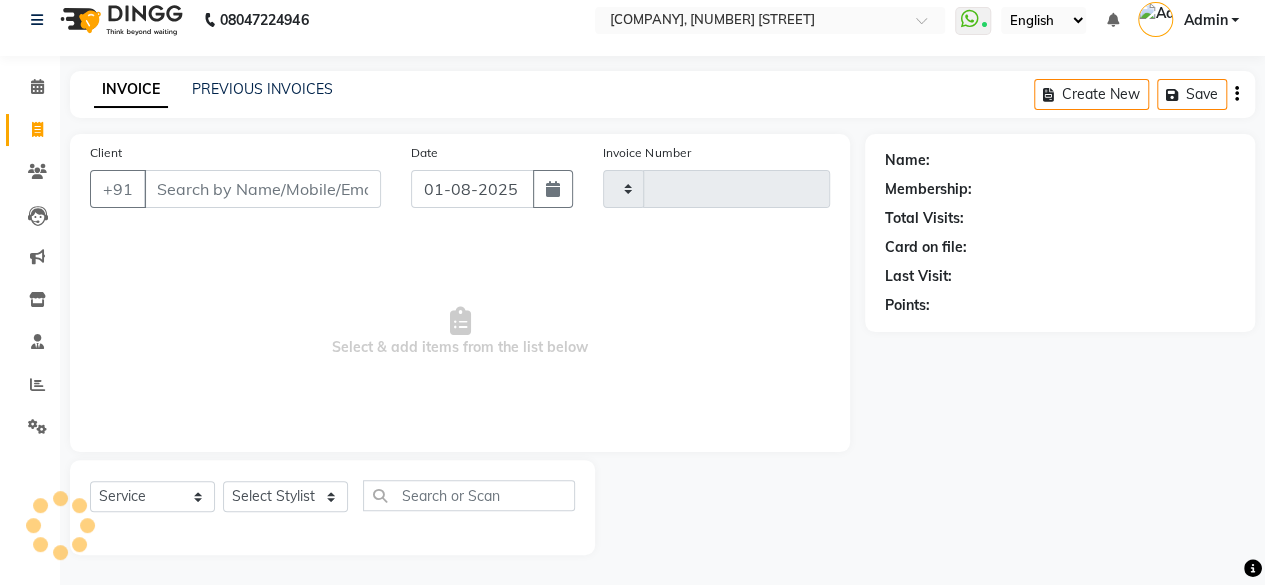 type on "1019" 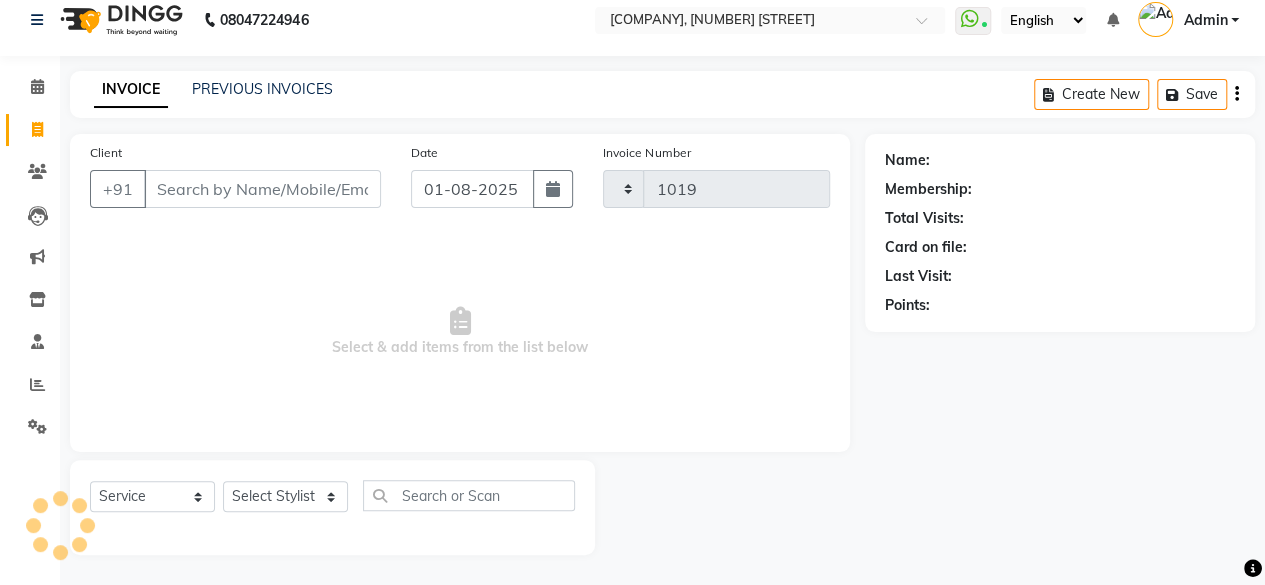 scroll, scrollTop: 15, scrollLeft: 0, axis: vertical 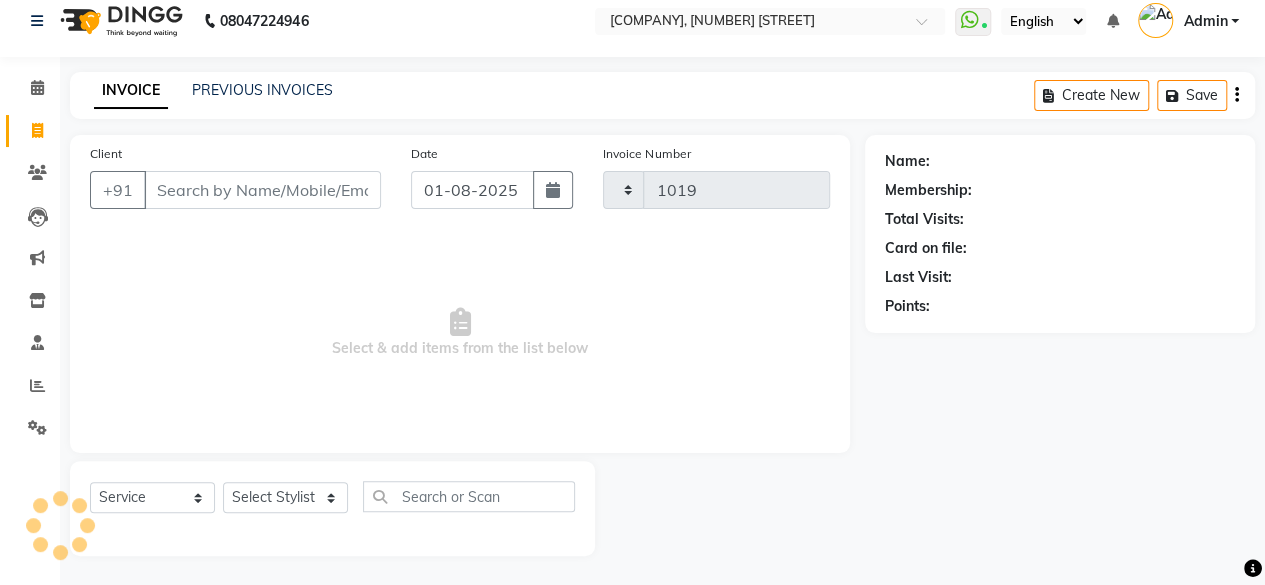 select on "3886" 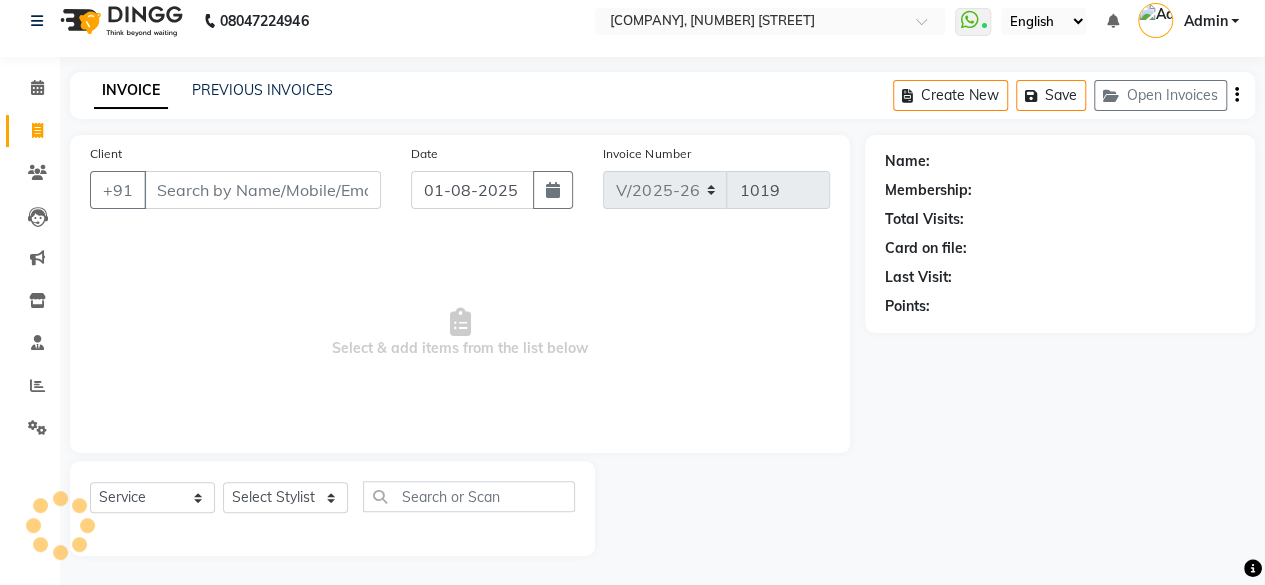 type on "[PHONE]" 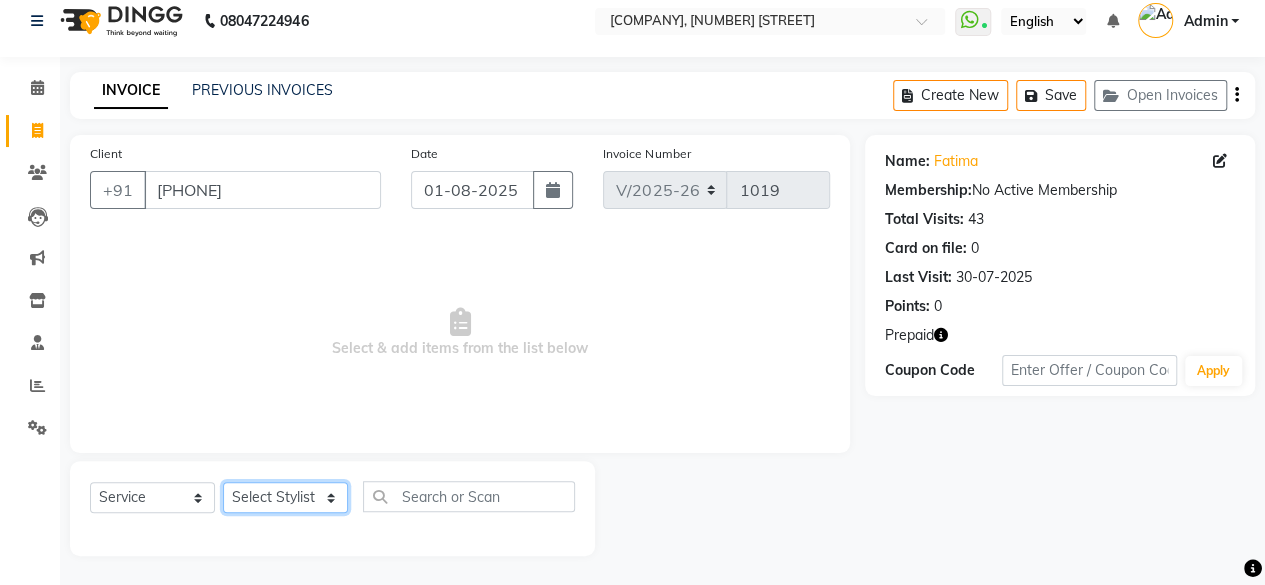 click on "Select Stylist [FIRST] [LAST] [FIRST] [LAST] [FIRST] [LAST] [FIRST] [LAST] [FIRST] [LAST] [FIRST] [LAST] [FIRST] [LAST] [FIRST] [LAST] [FIRST] [LAST] [FIRST] [LAST]" 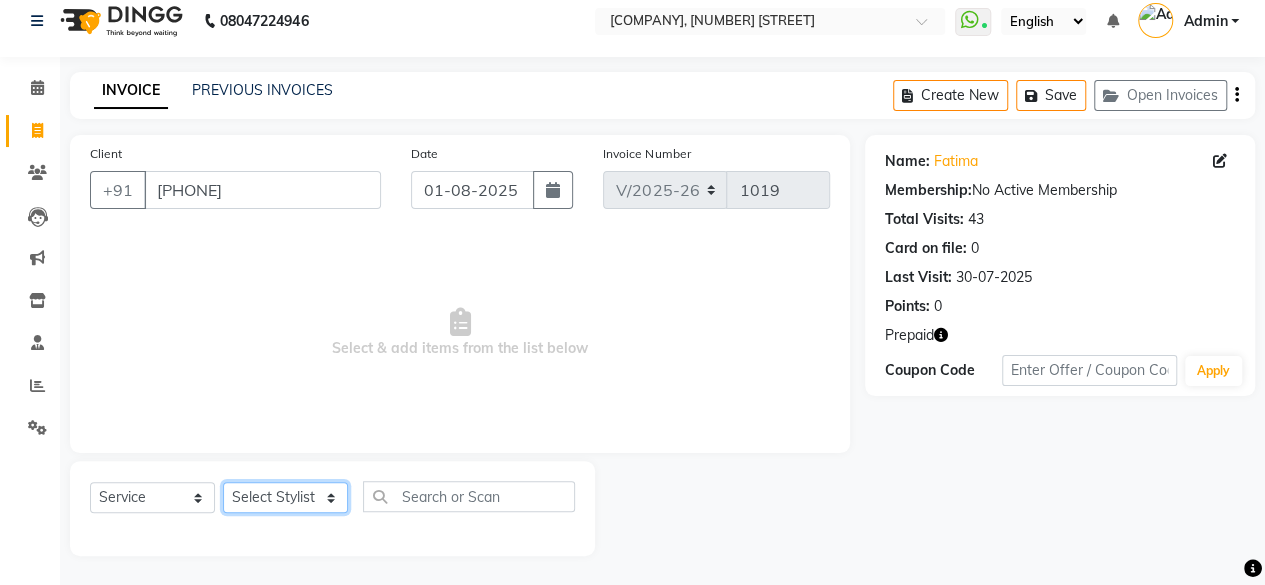 select on "19044" 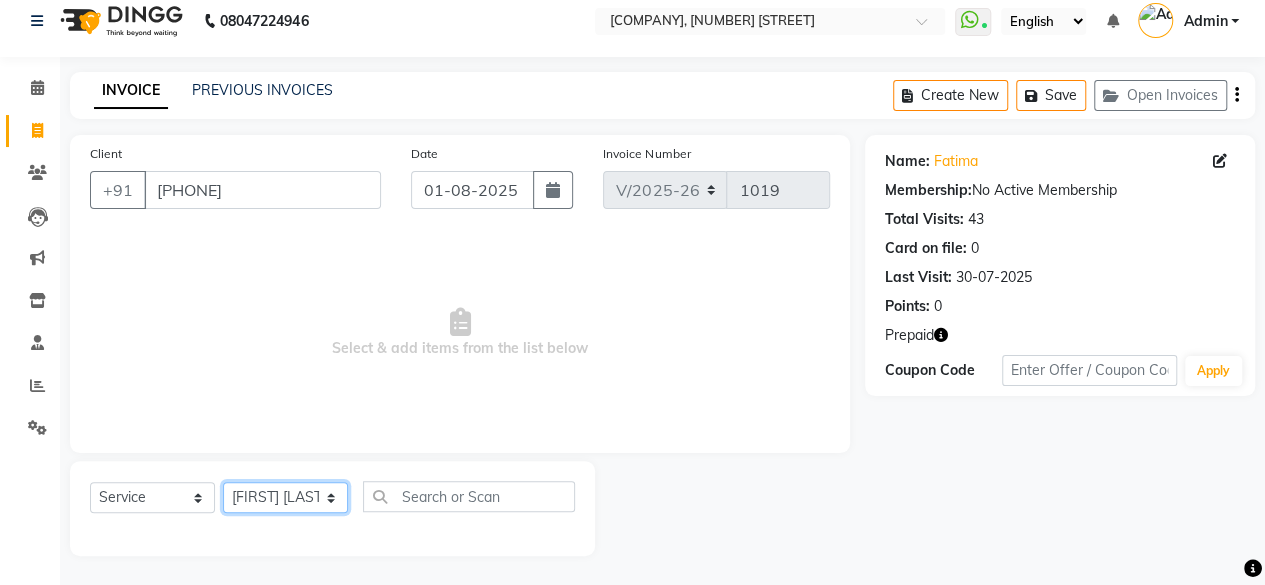 click on "Select Stylist [FIRST] [LAST] [FIRST] [LAST] [FIRST] [LAST] [FIRST] [LAST] [FIRST] [LAST] [FIRST] [LAST] [FIRST] [LAST] [FIRST] [LAST] [FIRST] [LAST] [FIRST] [LAST]" 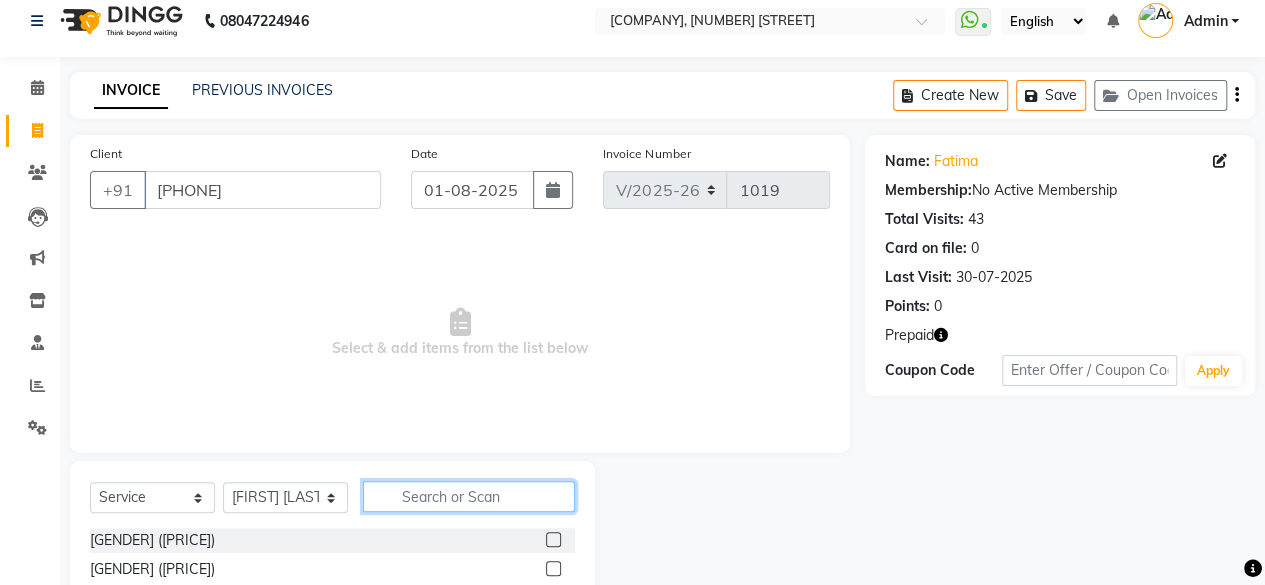 click 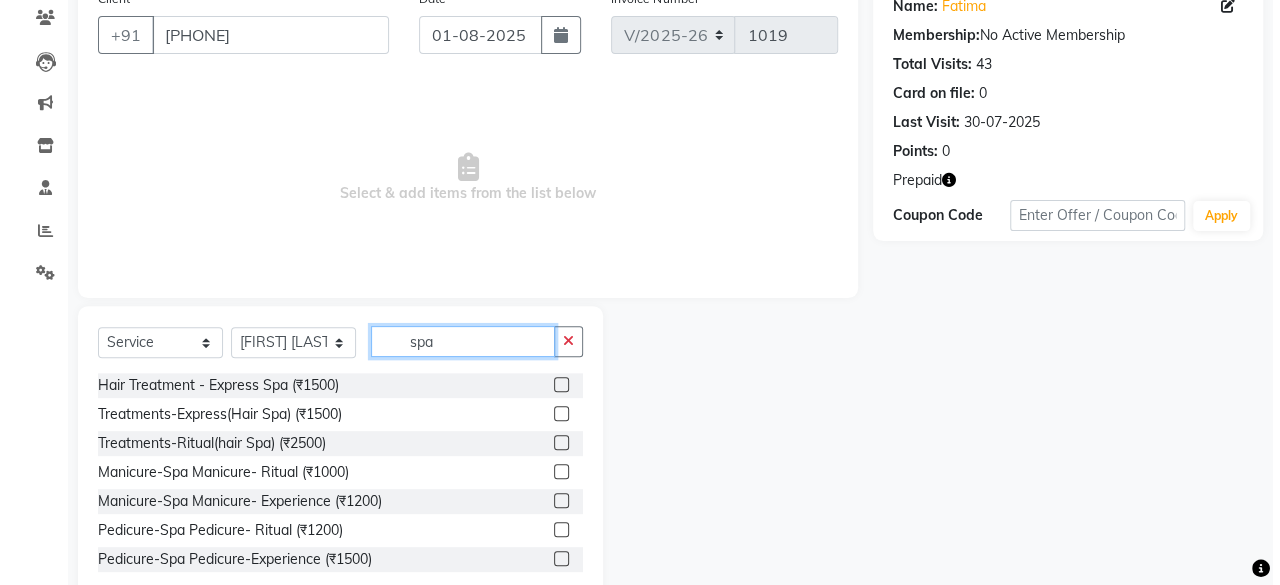 scroll, scrollTop: 215, scrollLeft: 0, axis: vertical 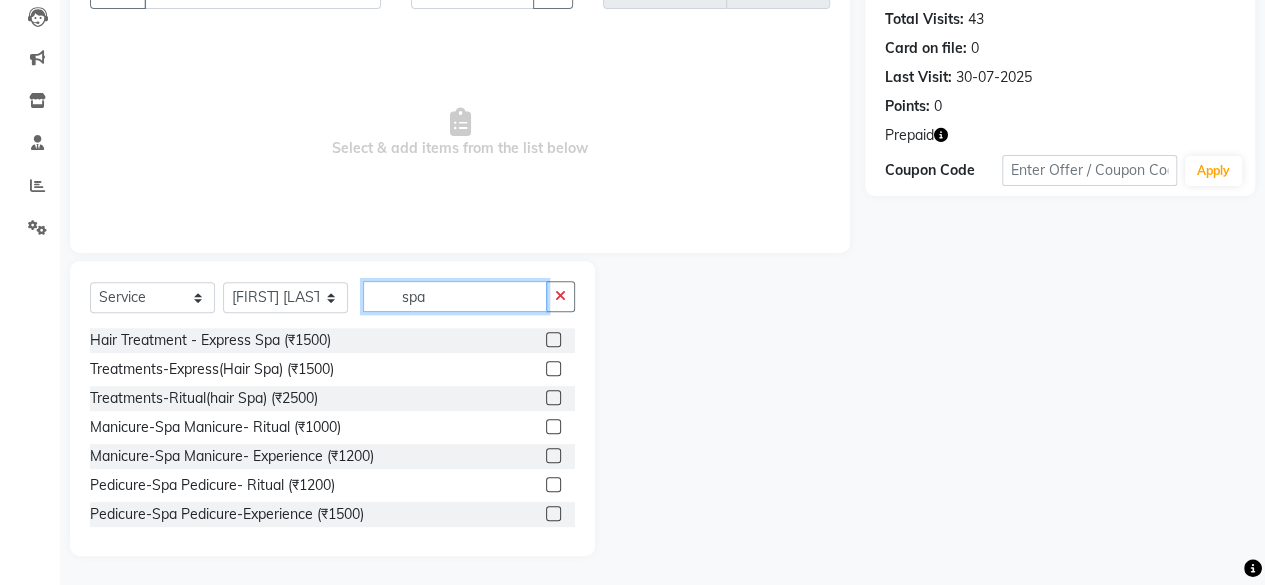 type on "spa" 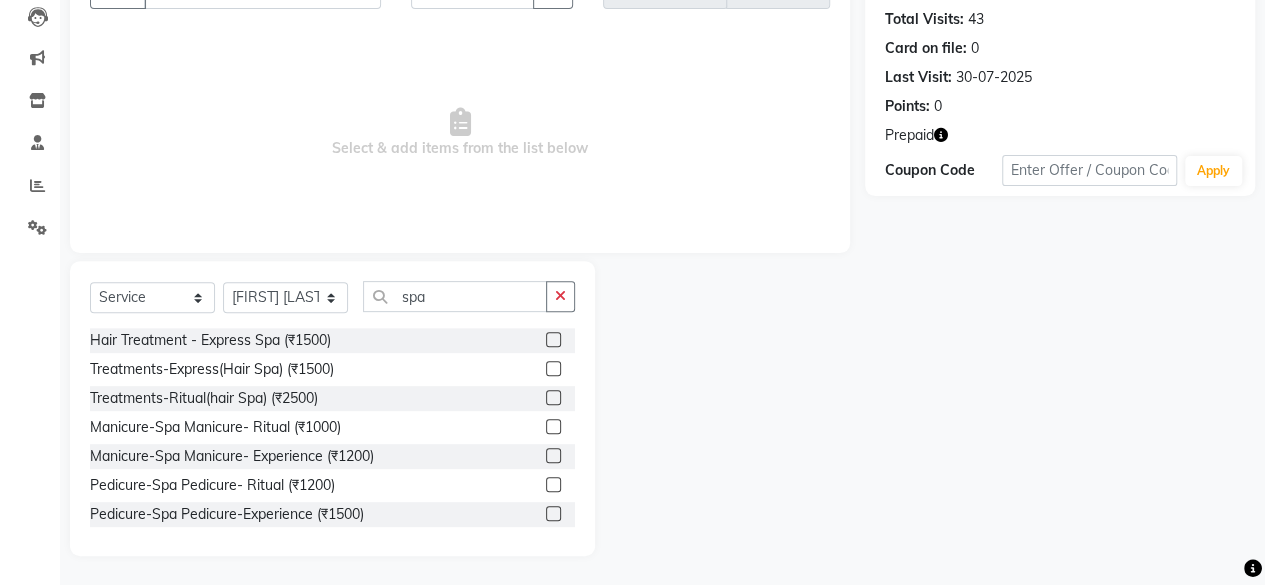 click 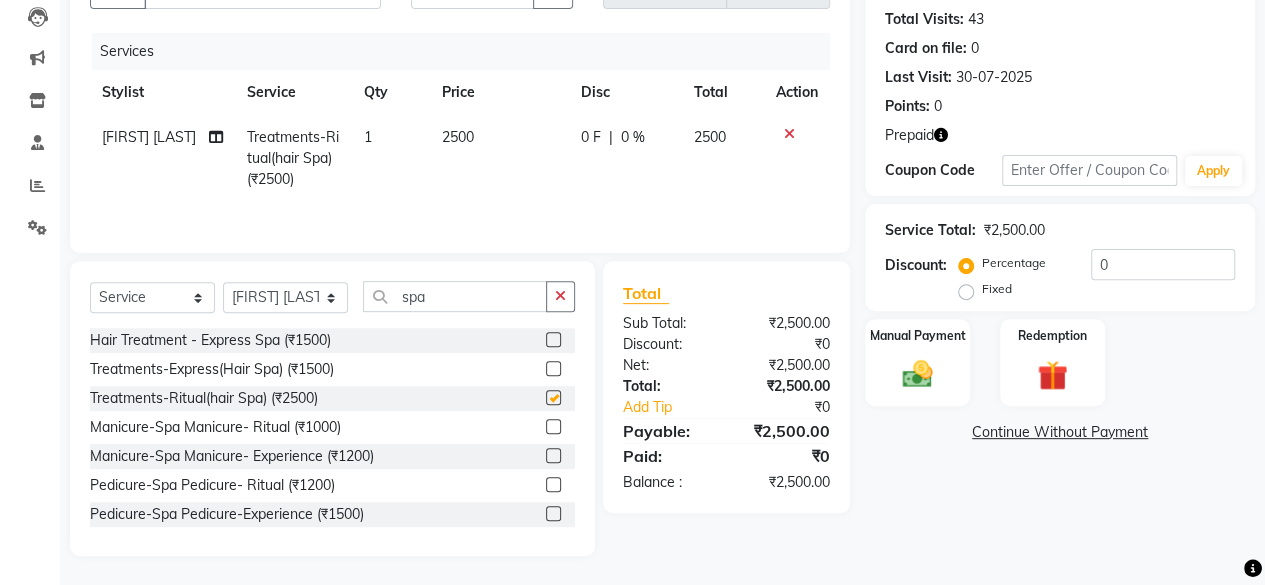 checkbox on "false" 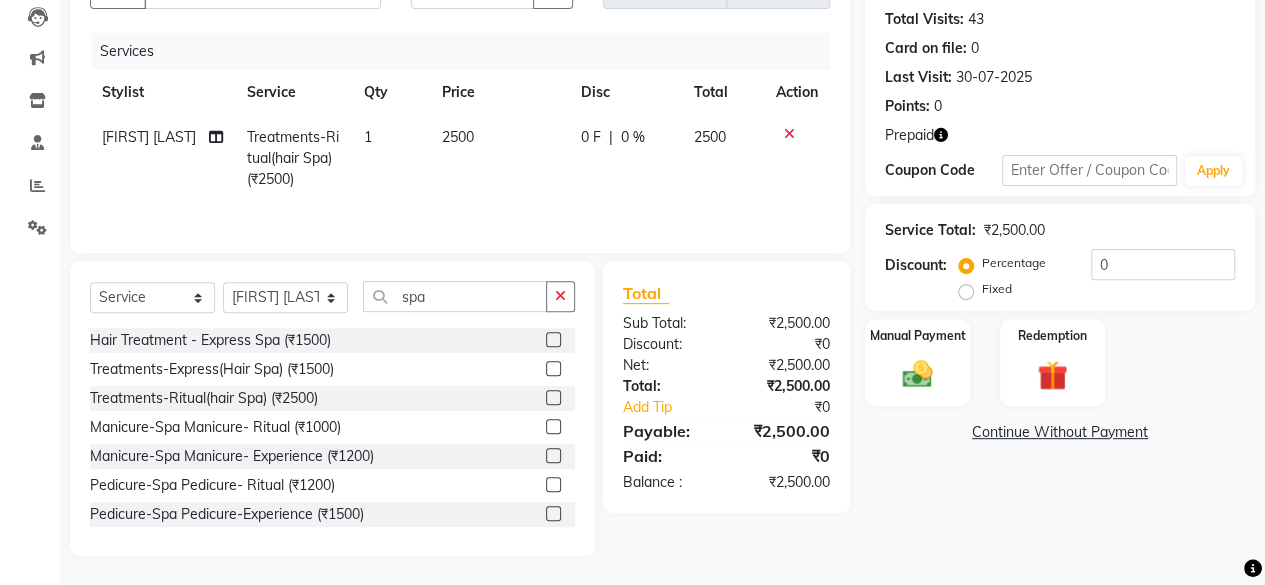 click on "2500" 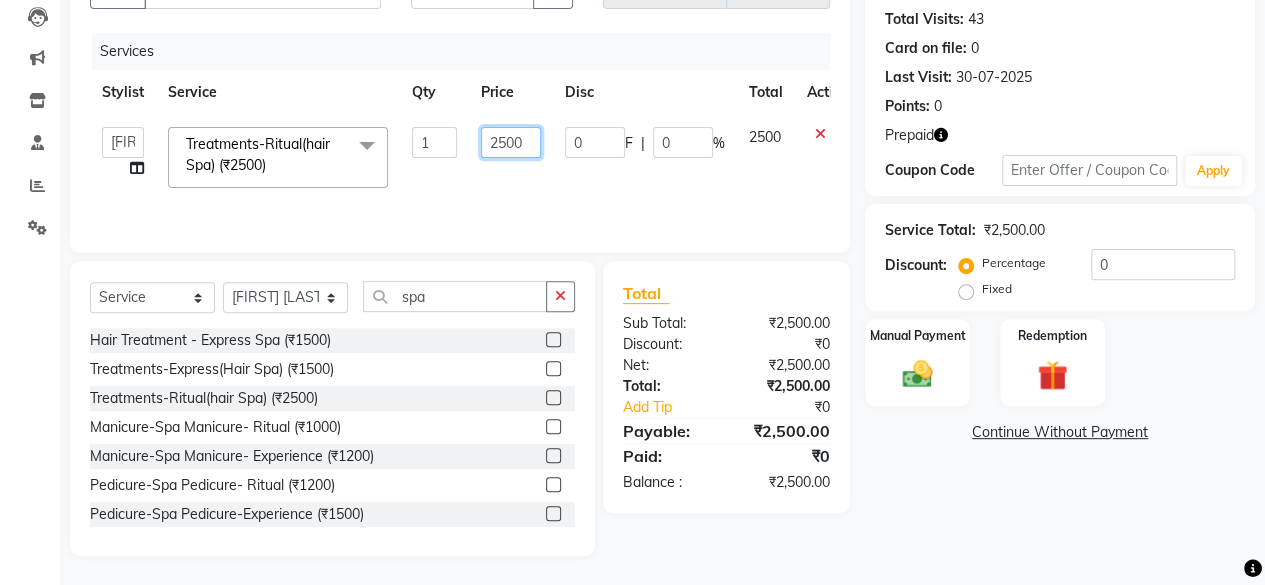 click on "2500" 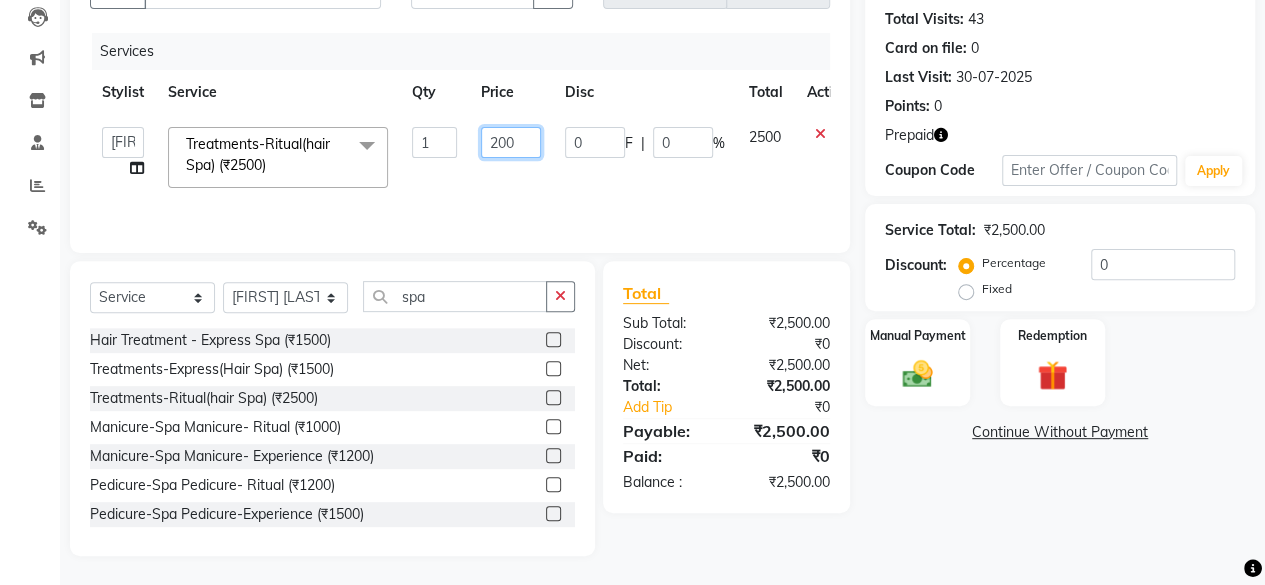 type on "2000" 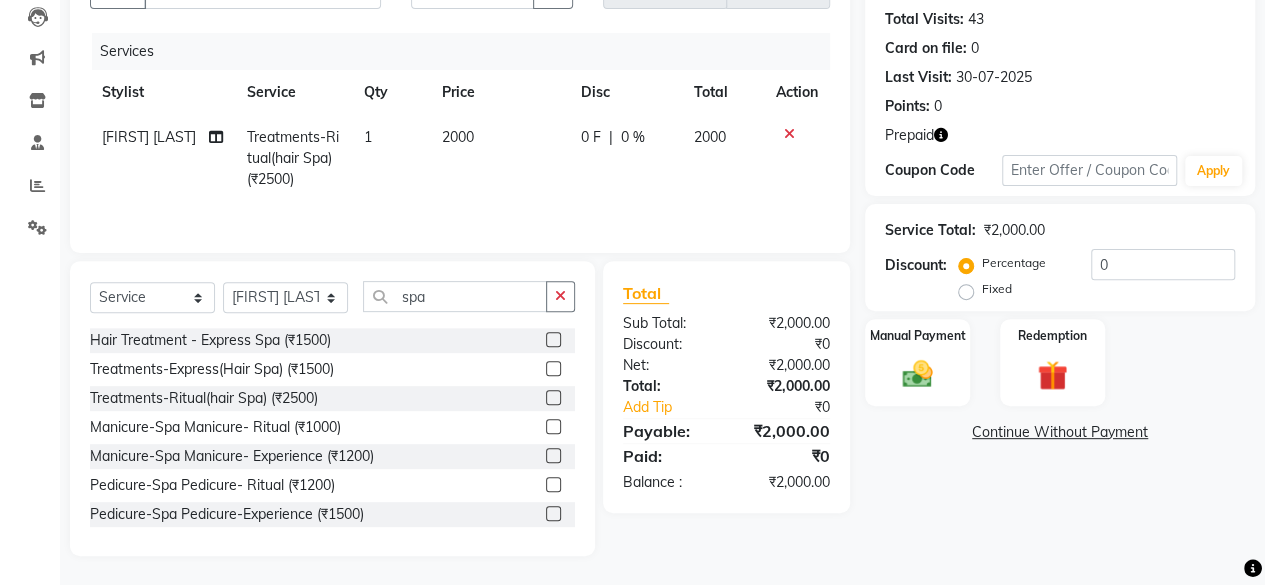 click on "Continue Without Payment" 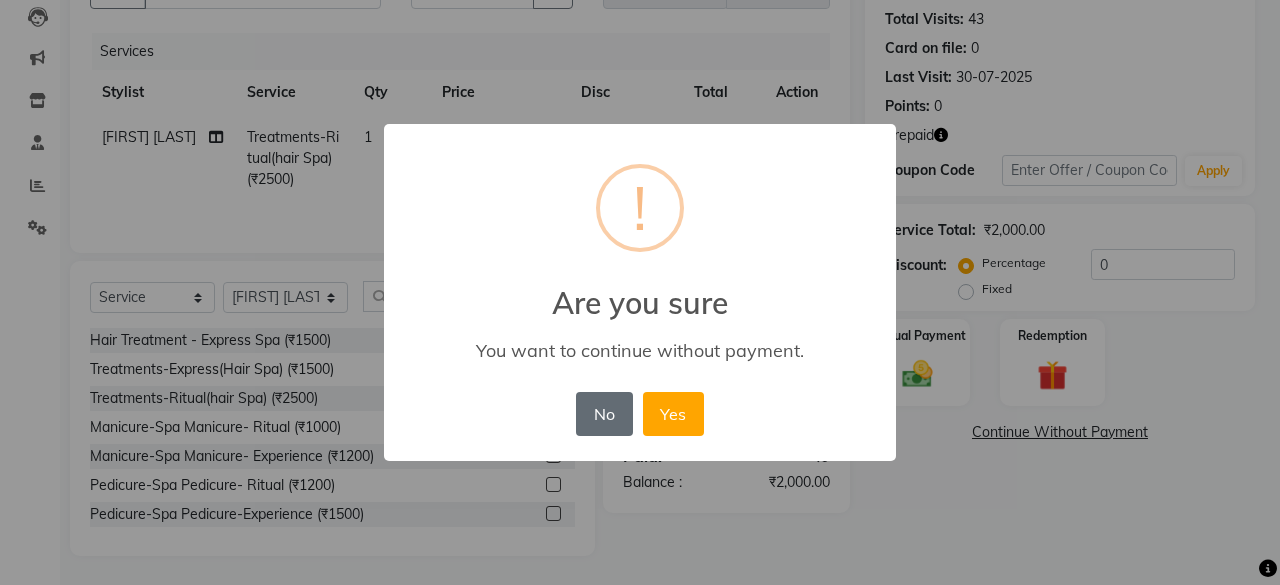 click on "No" at bounding box center [604, 414] 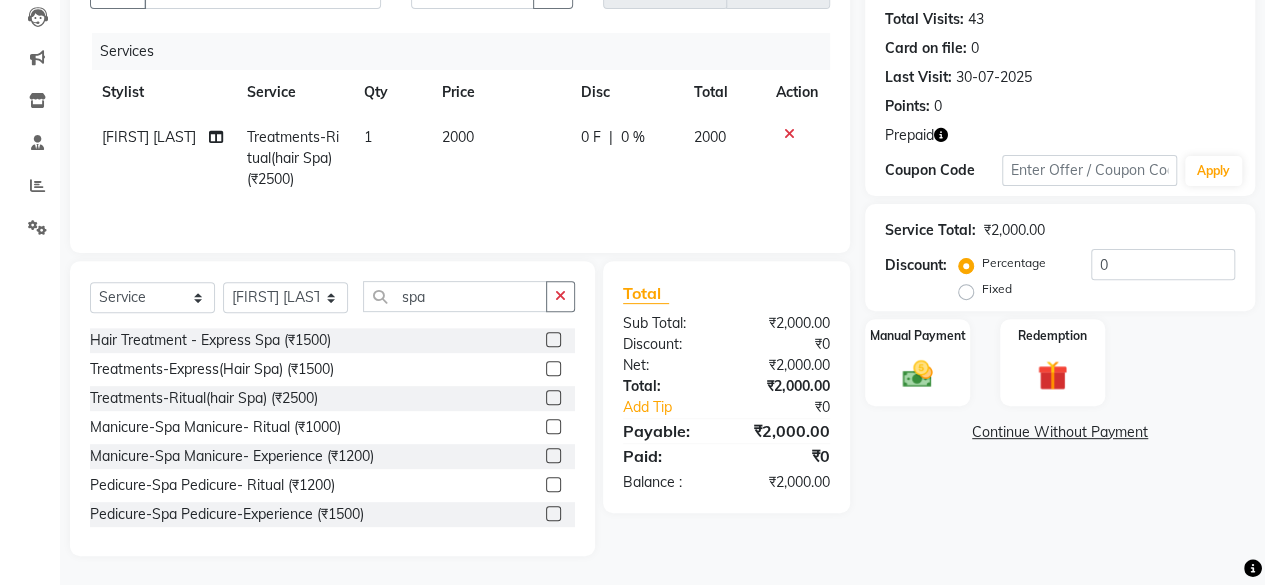 click on "Add Tip" 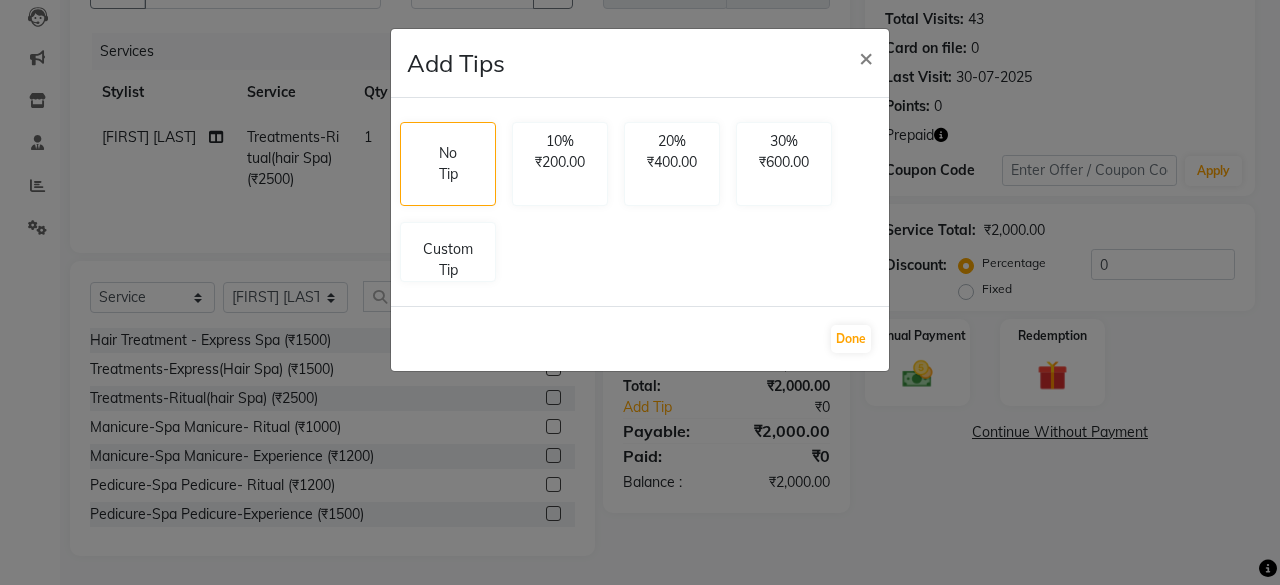 type 